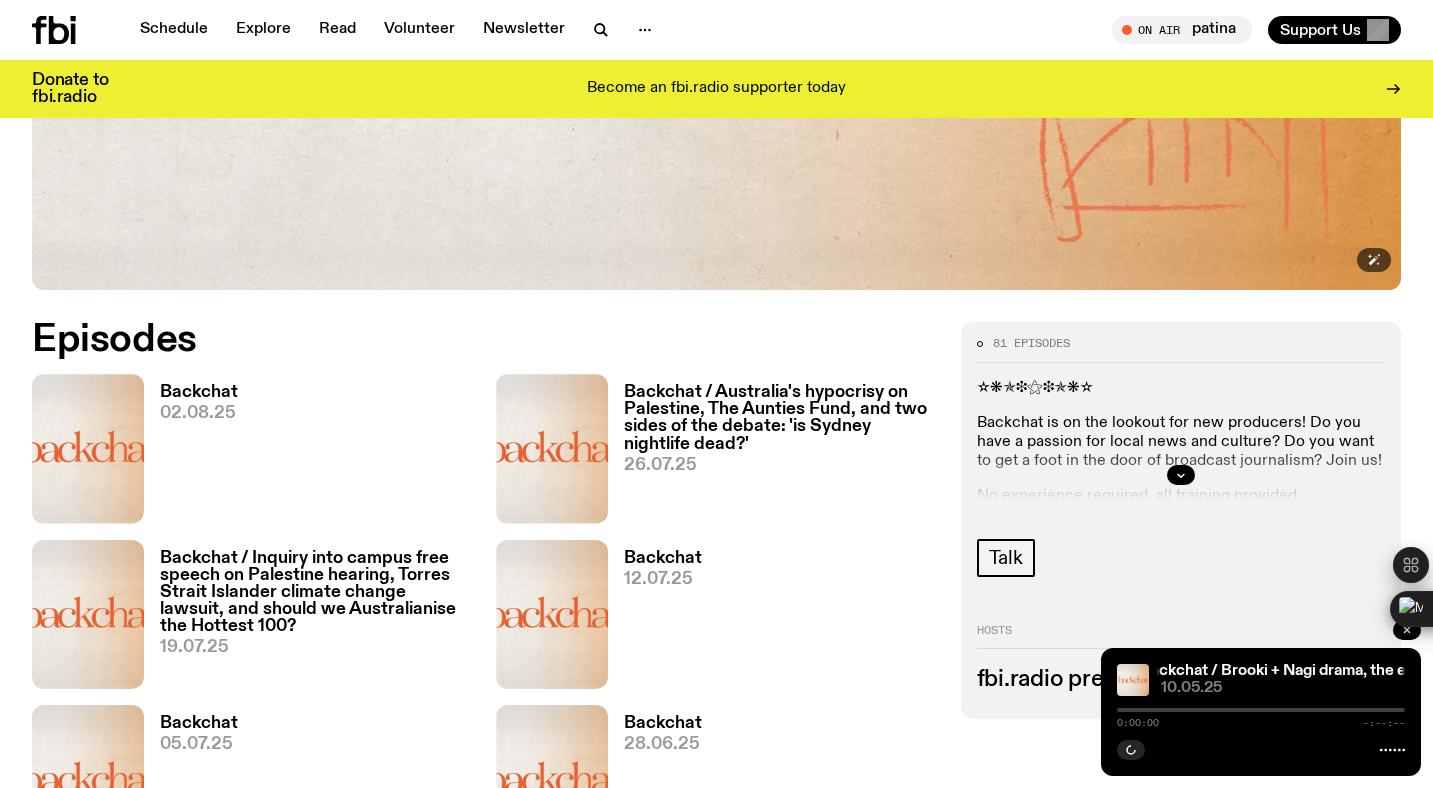 scroll, scrollTop: 762, scrollLeft: 0, axis: vertical 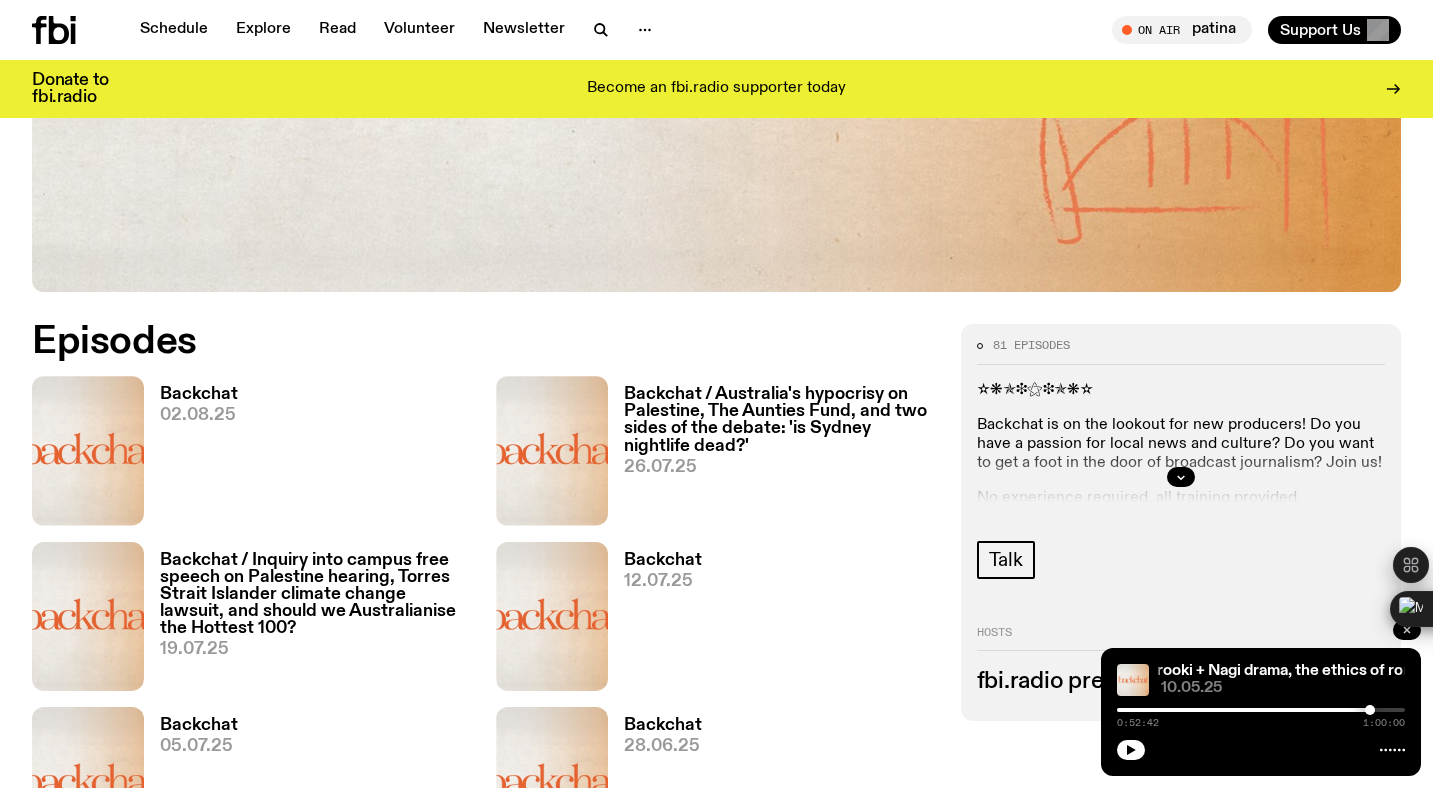 click on "Backchat / Australia's hypocrisy on Palestine, The Aunties Fund, and two sides of the debate: 'is Sydney nightlife dead?'" at bounding box center (780, 420) 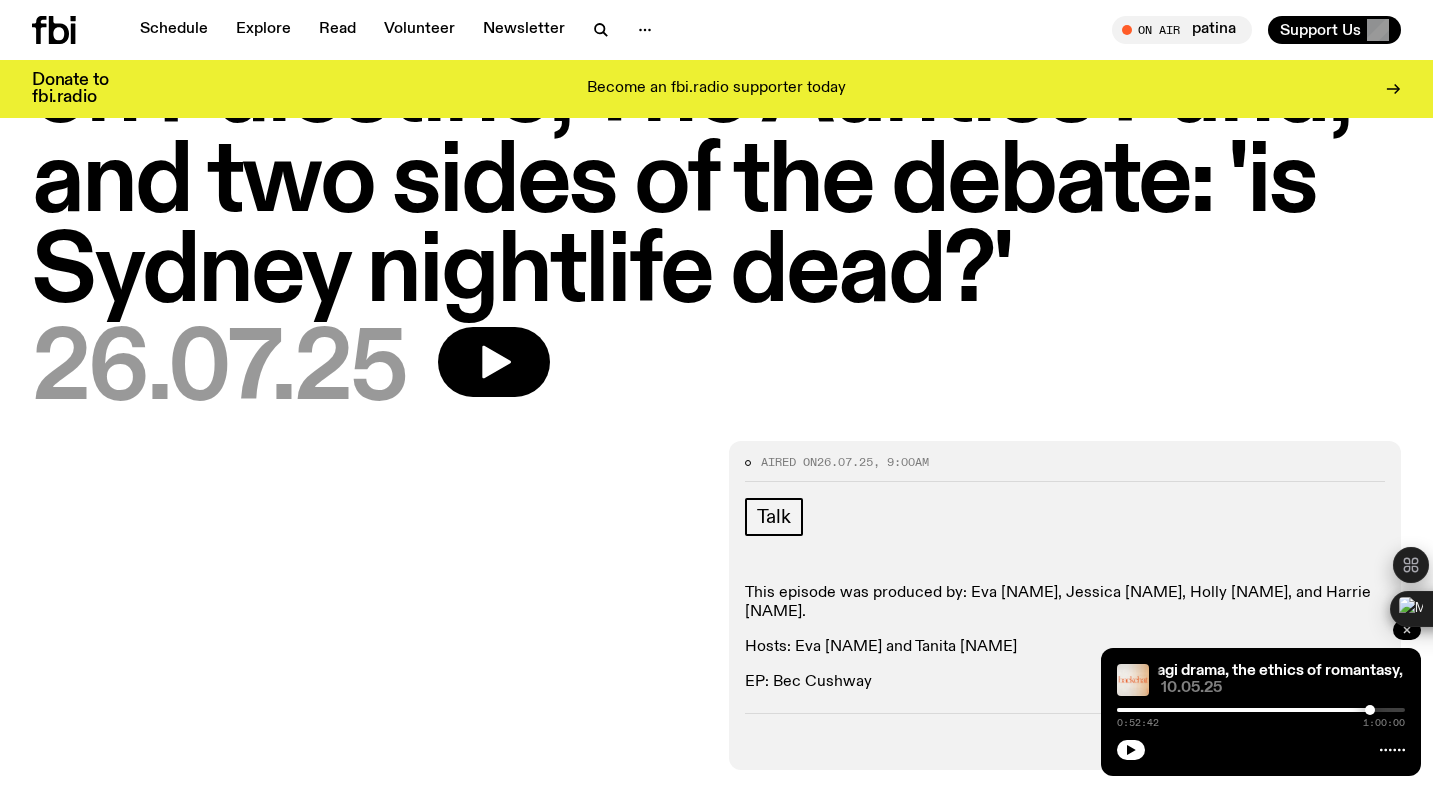scroll, scrollTop: 433, scrollLeft: 0, axis: vertical 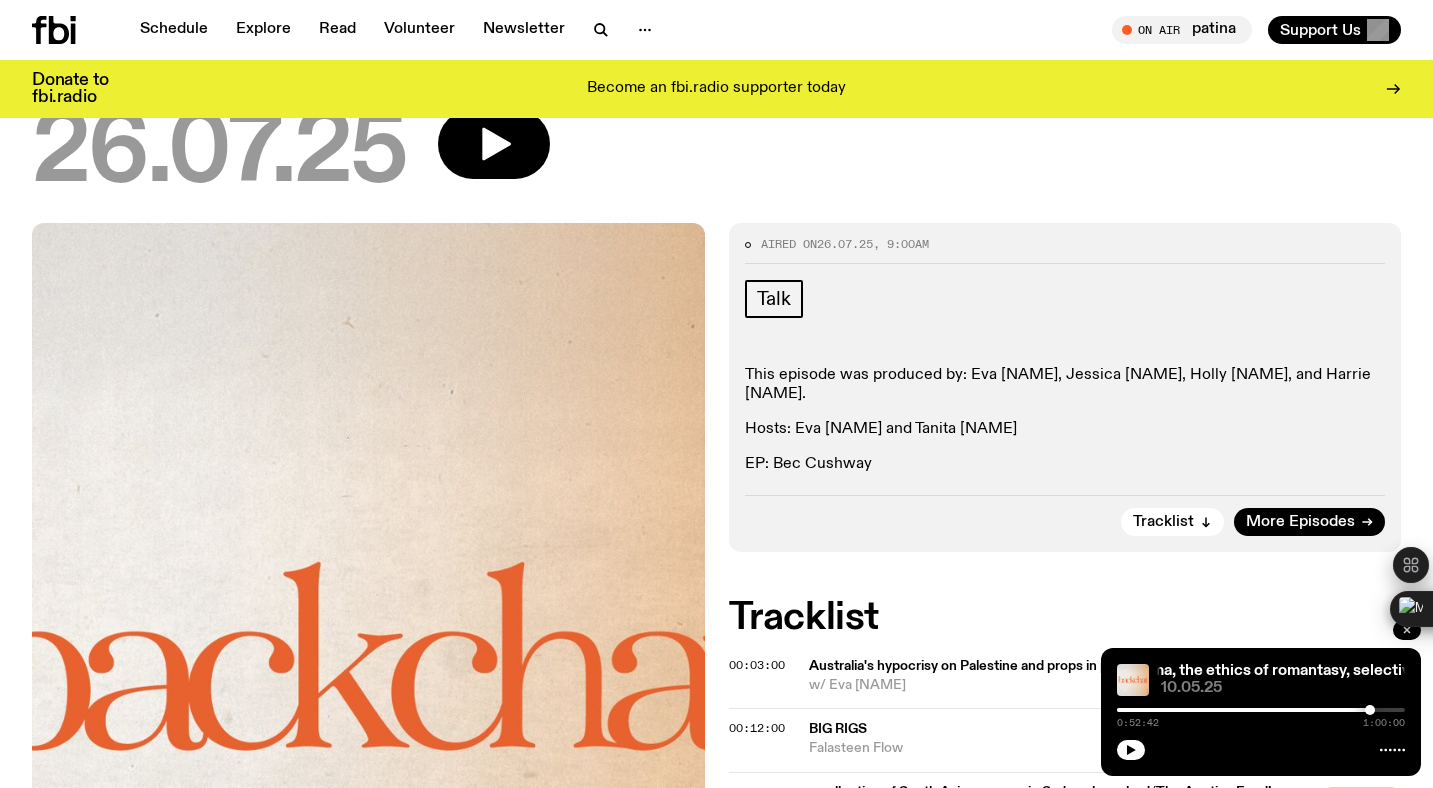 click on "This episode was produced by: Eva [NAME], Jessica [NAME], Holly [NAME], and Harrie [NAME]." 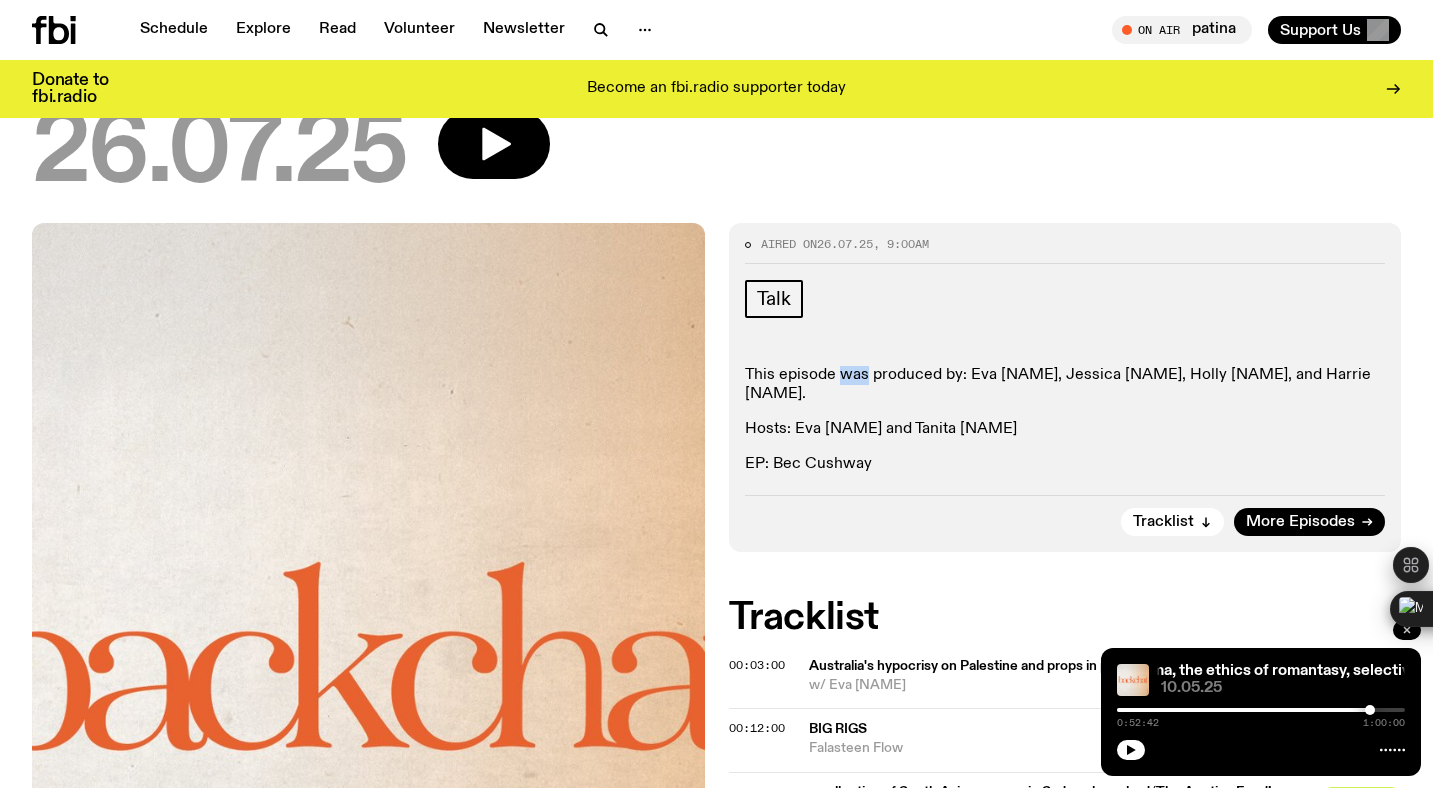 click on "This episode was produced by: Eva [NAME], Jessica [NAME], Holly [NAME], and Harrie [NAME]." 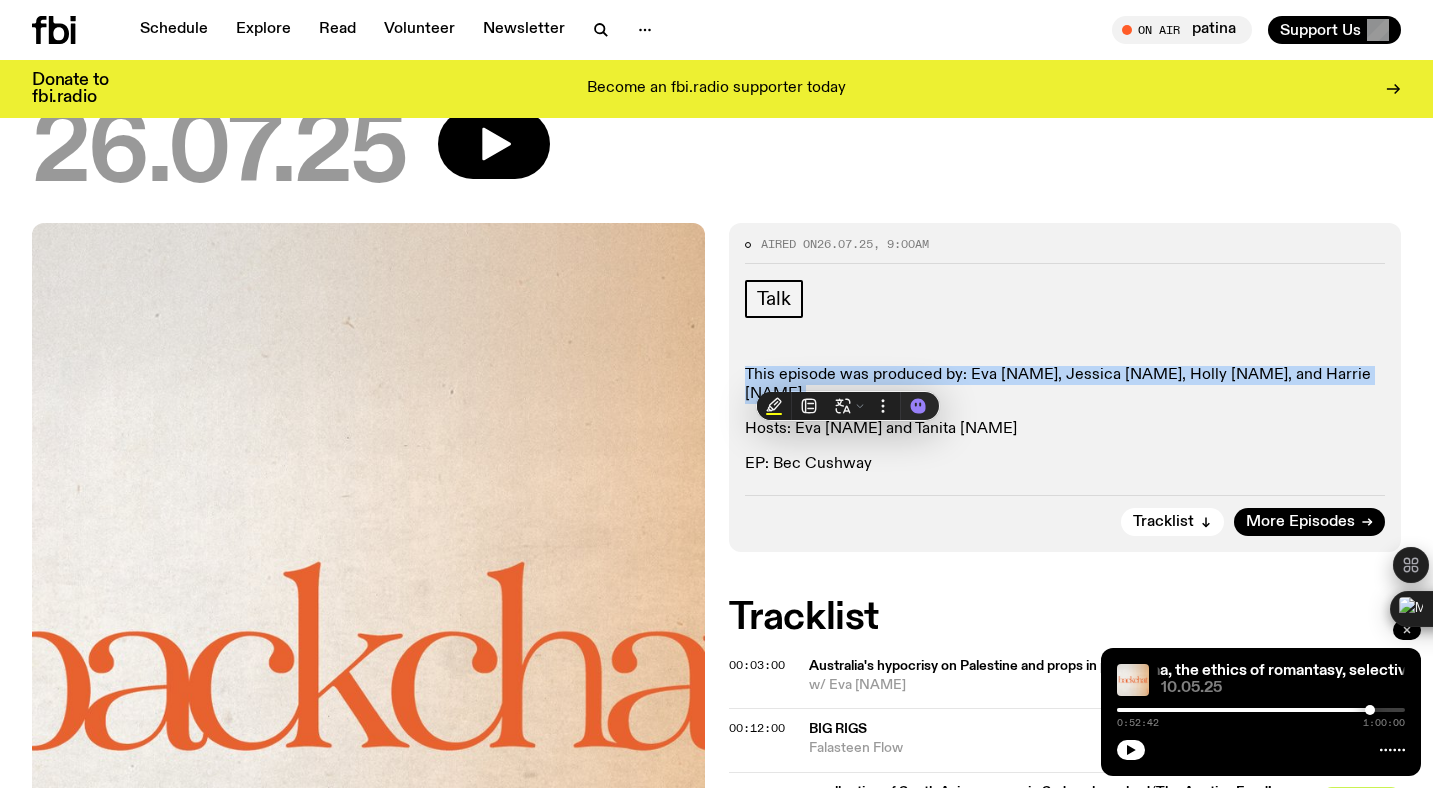 click on "This episode was produced by: Eva [NAME], Jessica [NAME], Holly [NAME], and Harrie [NAME]." 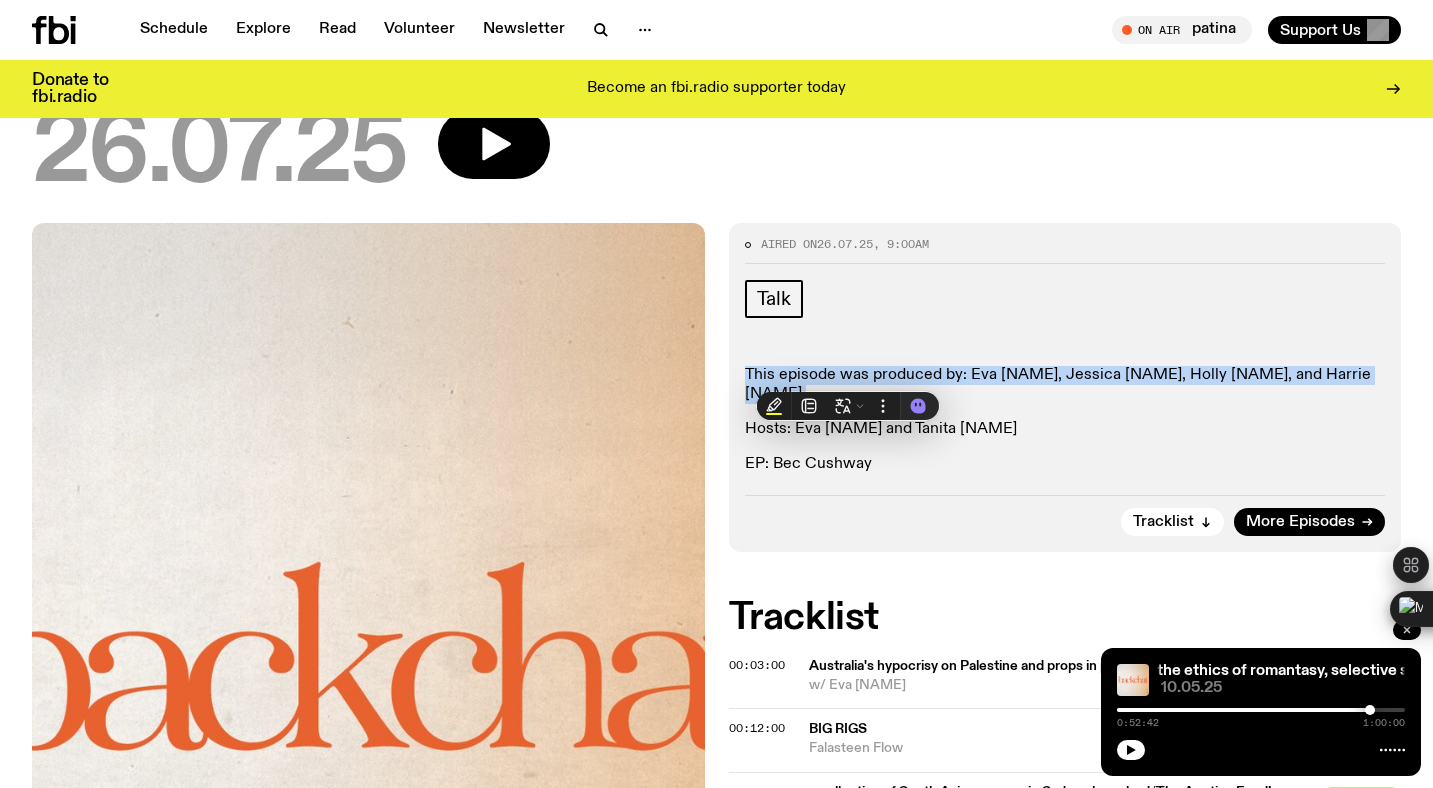 click on "Hosts: Eva [NAME] and Tanita [NAME]" 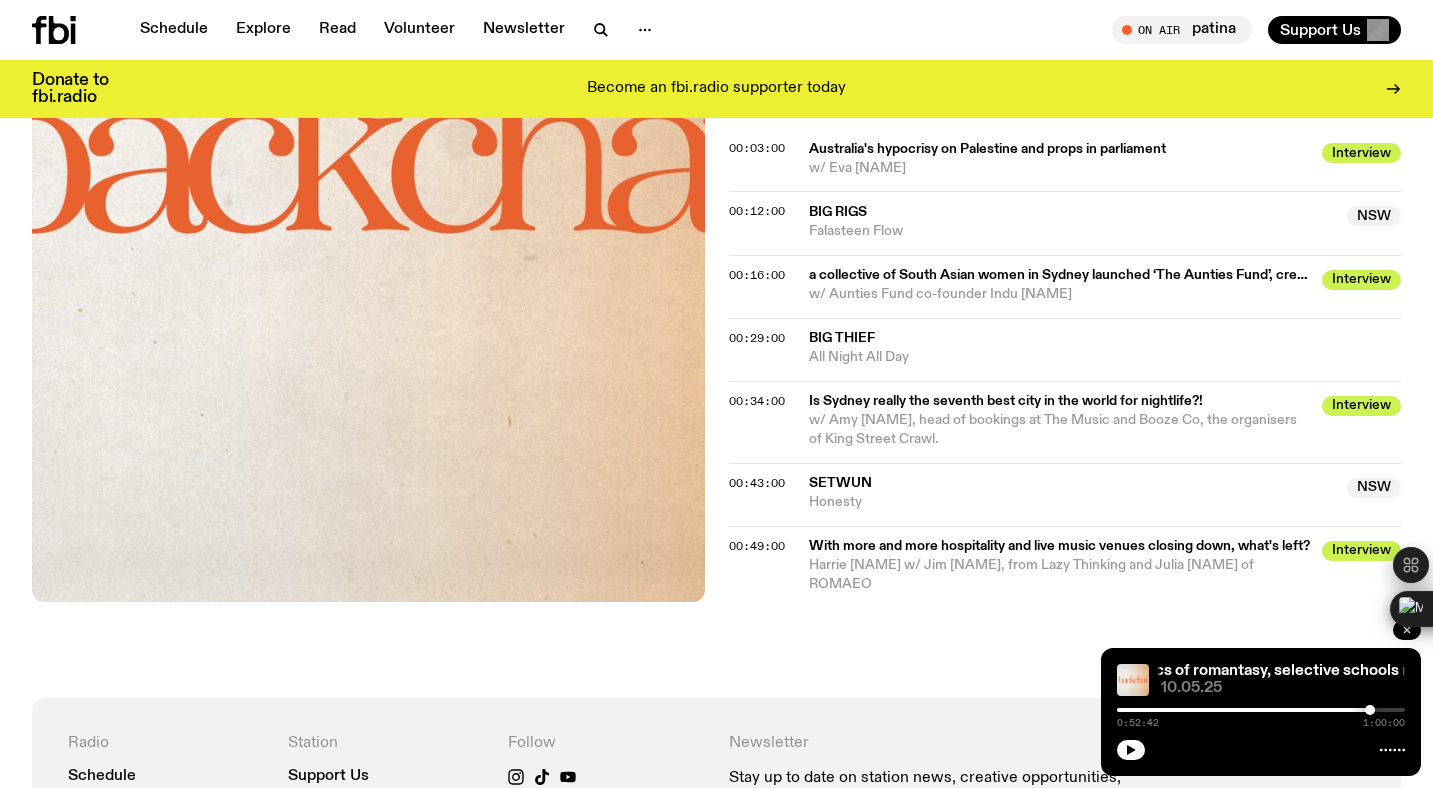 scroll, scrollTop: 949, scrollLeft: 0, axis: vertical 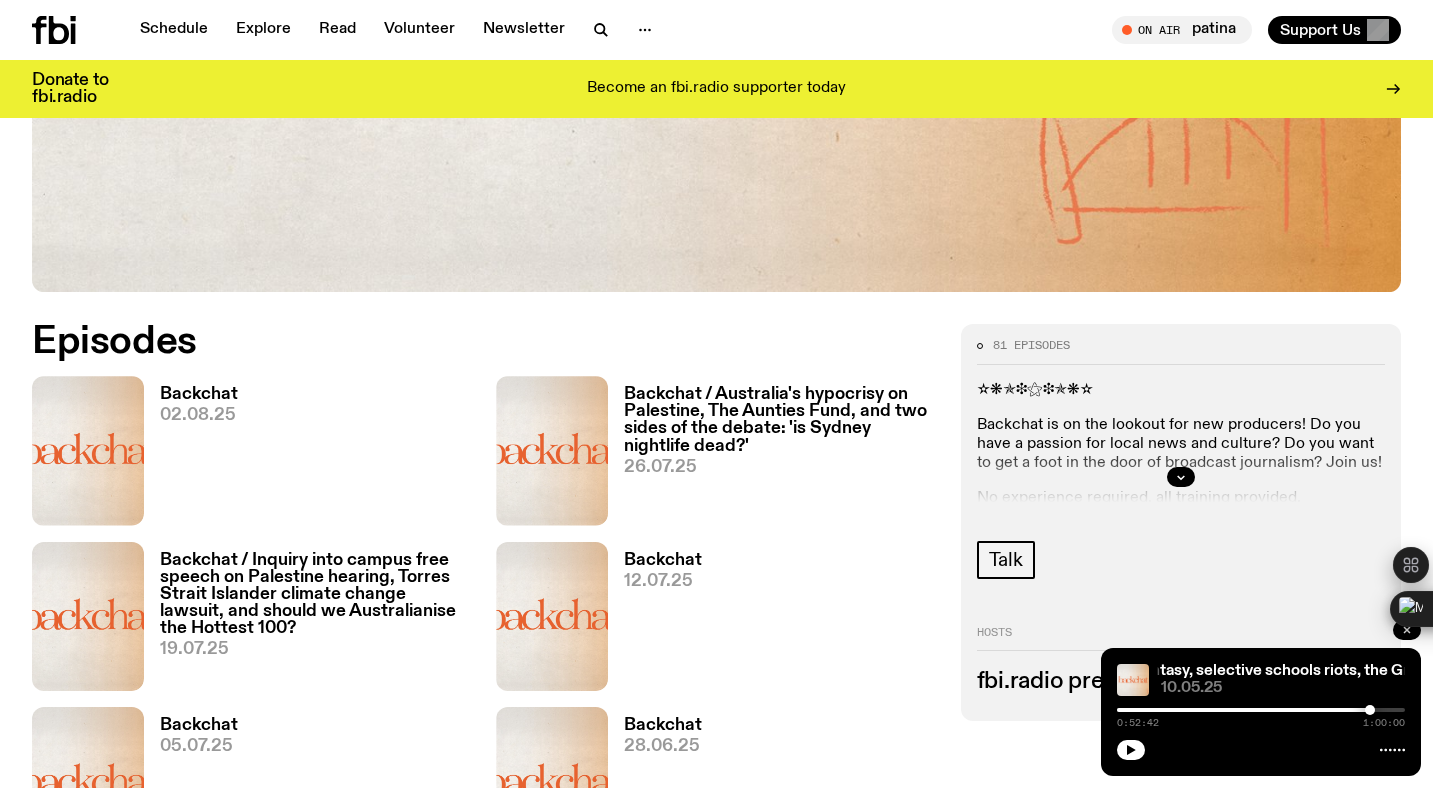 click on "Backchat / Inquiry into campus free speech on Palestine hearing, Torres Strait Islander climate change lawsuit, and should we Australianise the Hottest 100?" at bounding box center (316, 594) 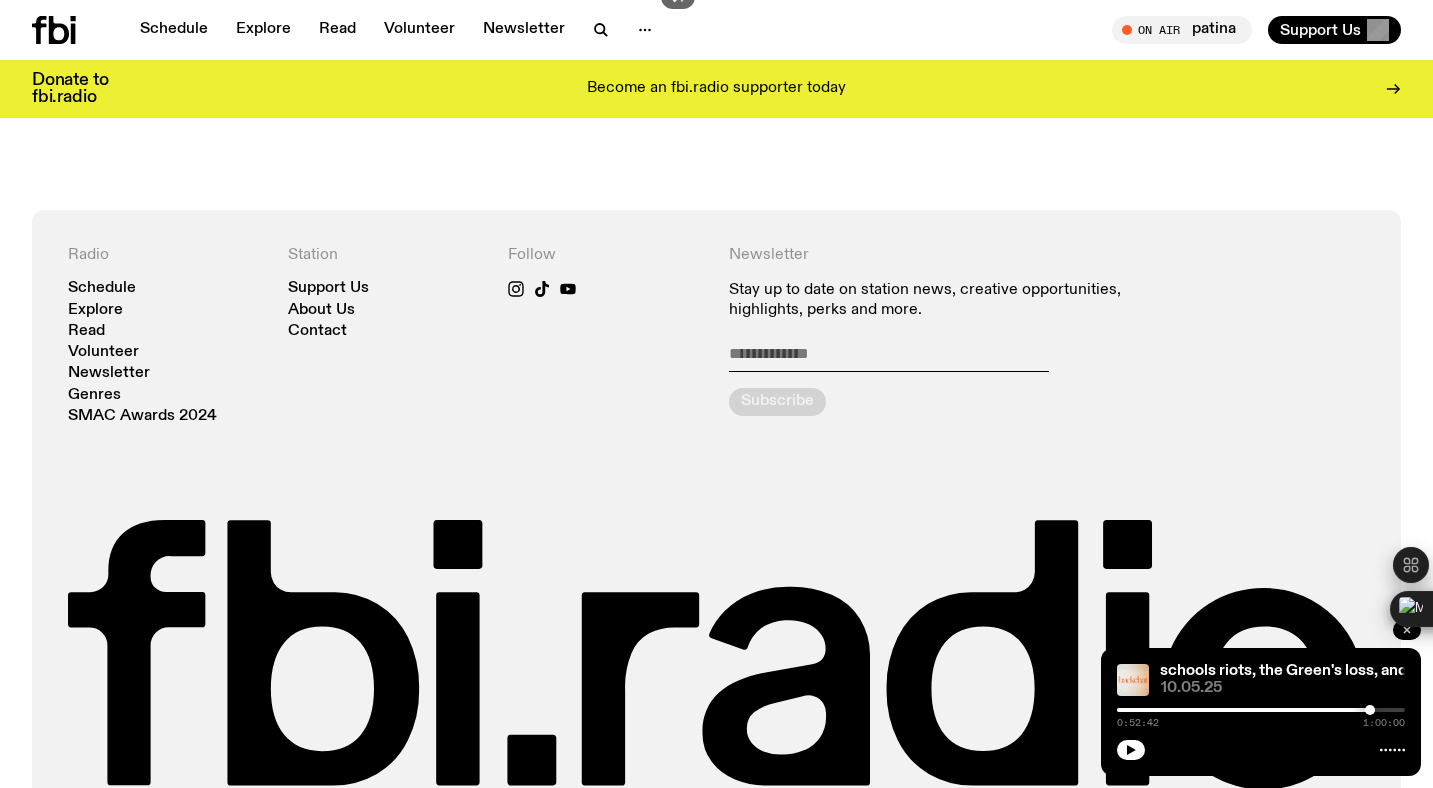 scroll, scrollTop: 1748, scrollLeft: 0, axis: vertical 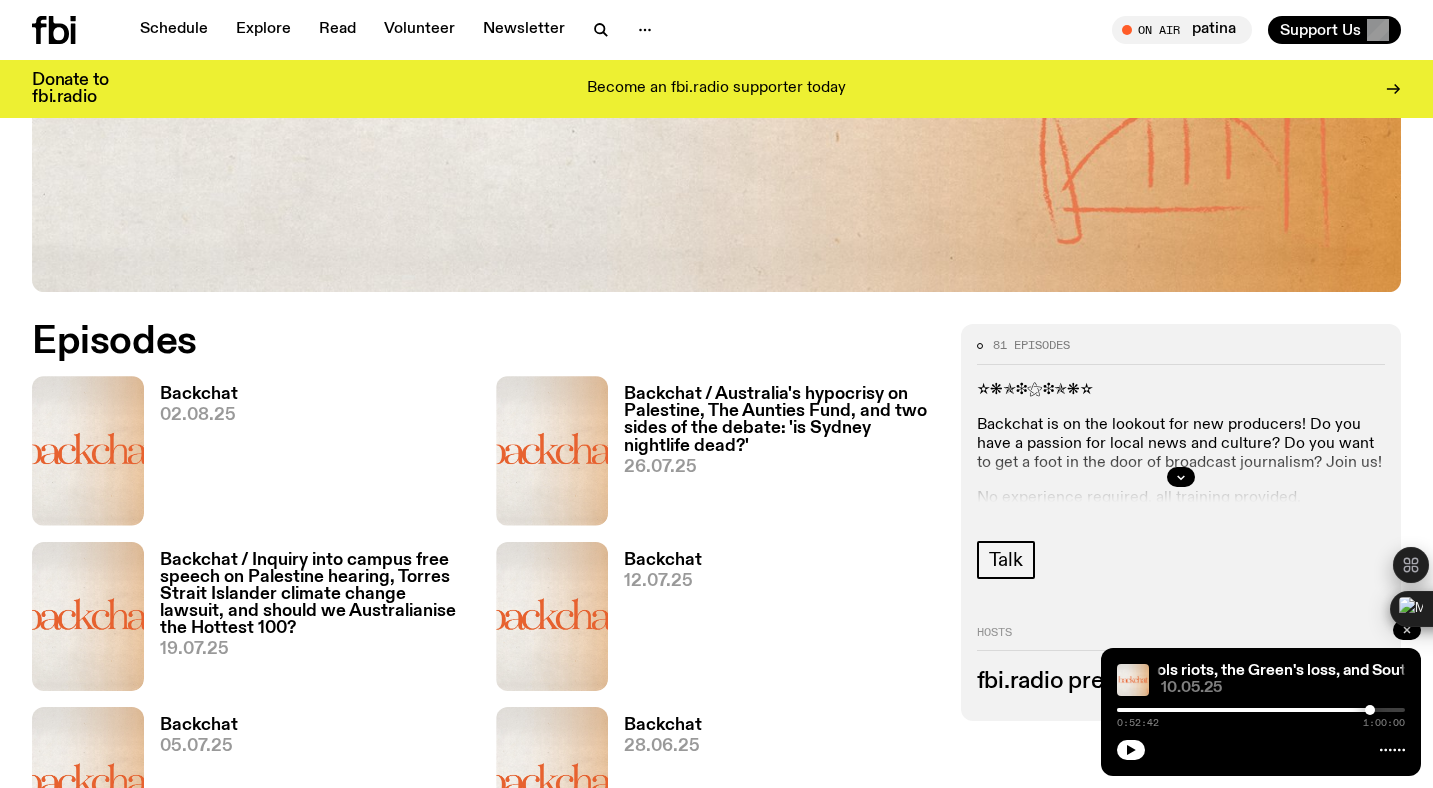 click on "Backchat" at bounding box center (199, 394) 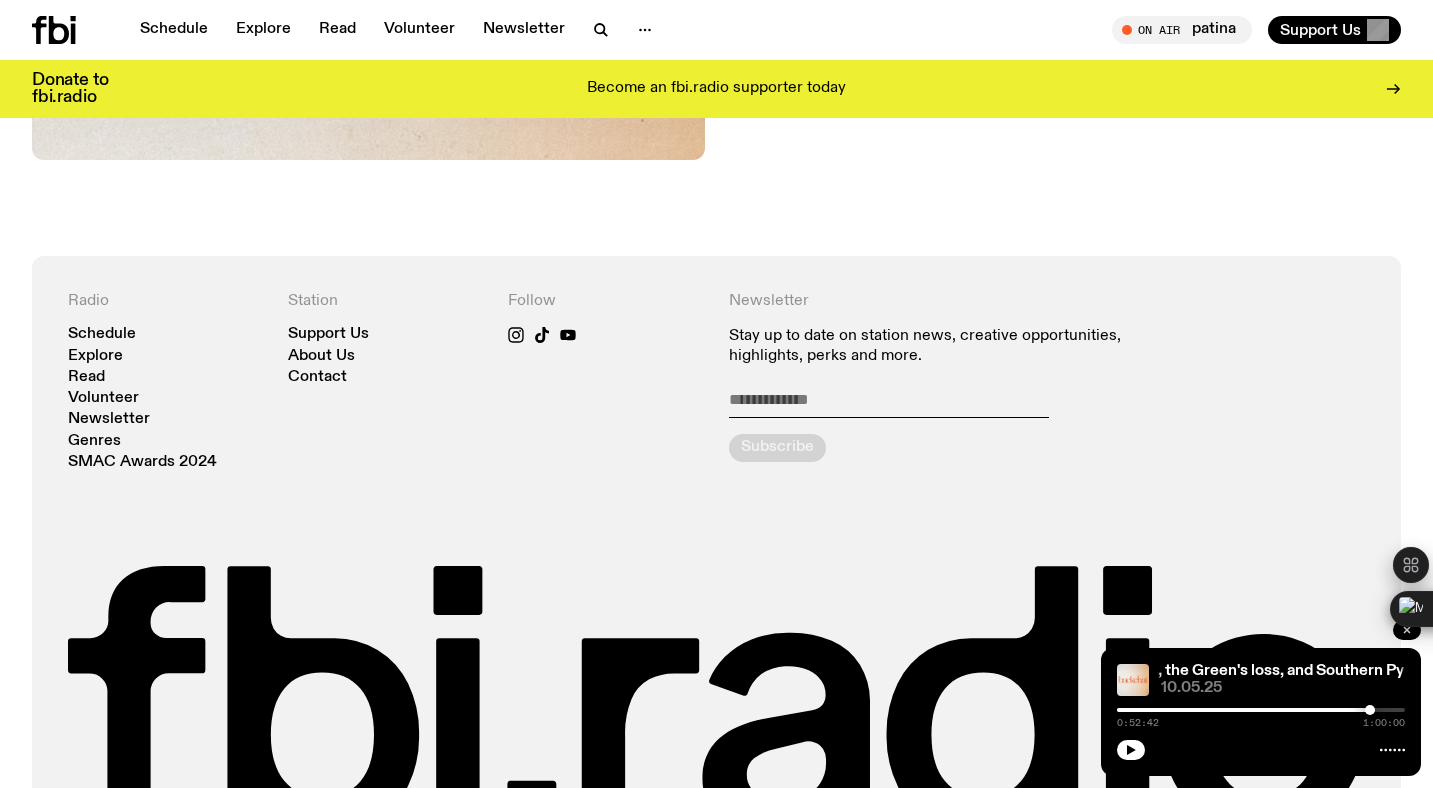 scroll, scrollTop: 1298, scrollLeft: 0, axis: vertical 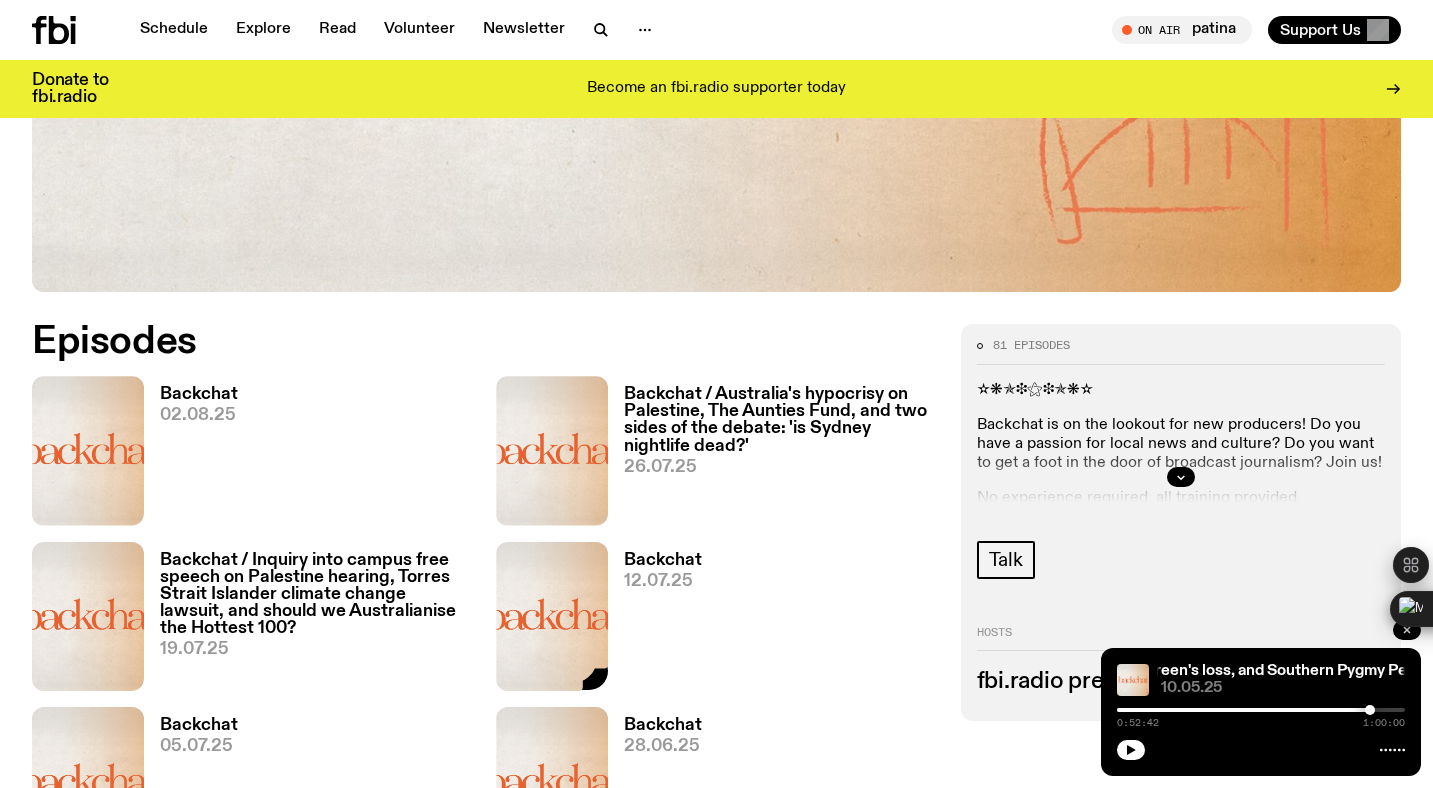 click 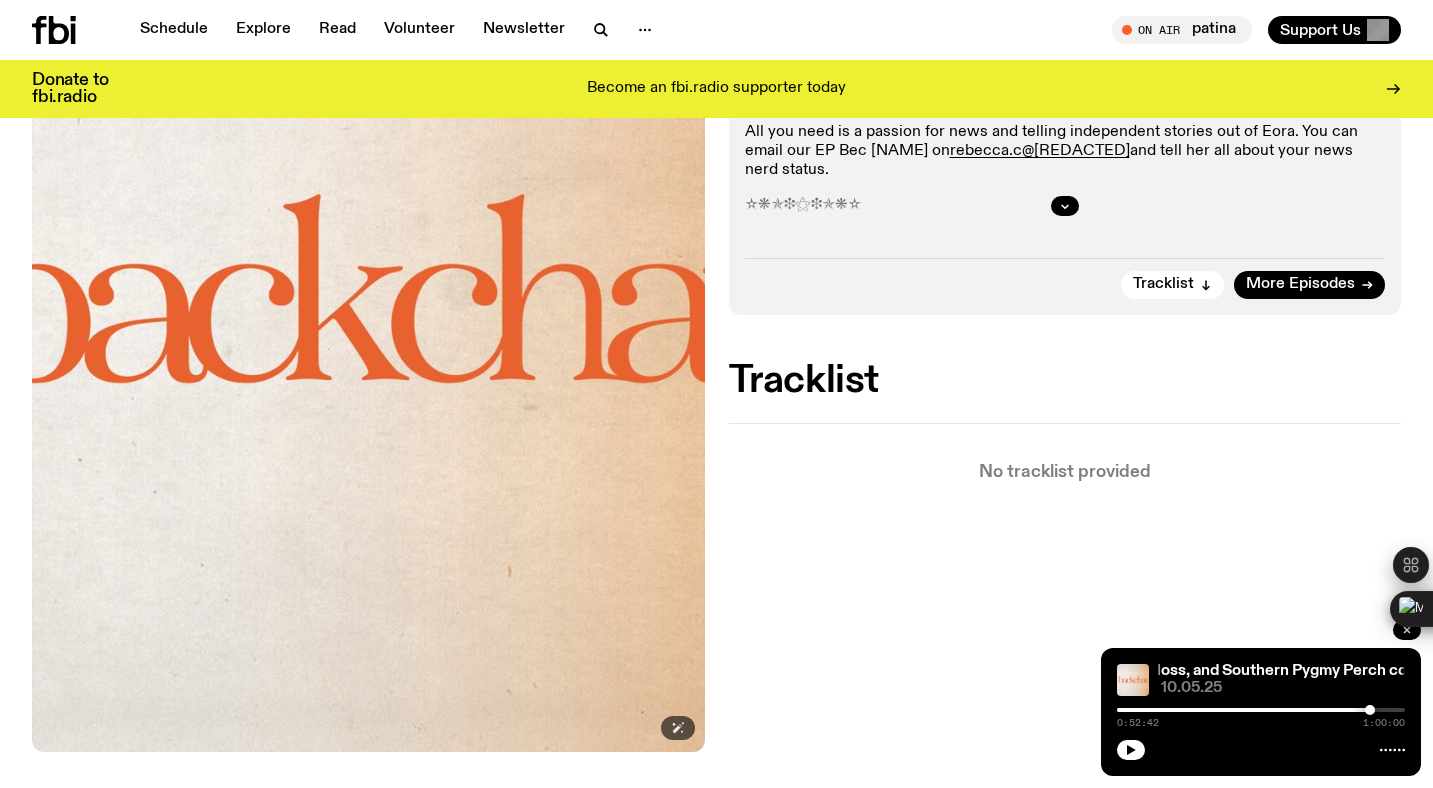 scroll, scrollTop: 530, scrollLeft: 0, axis: vertical 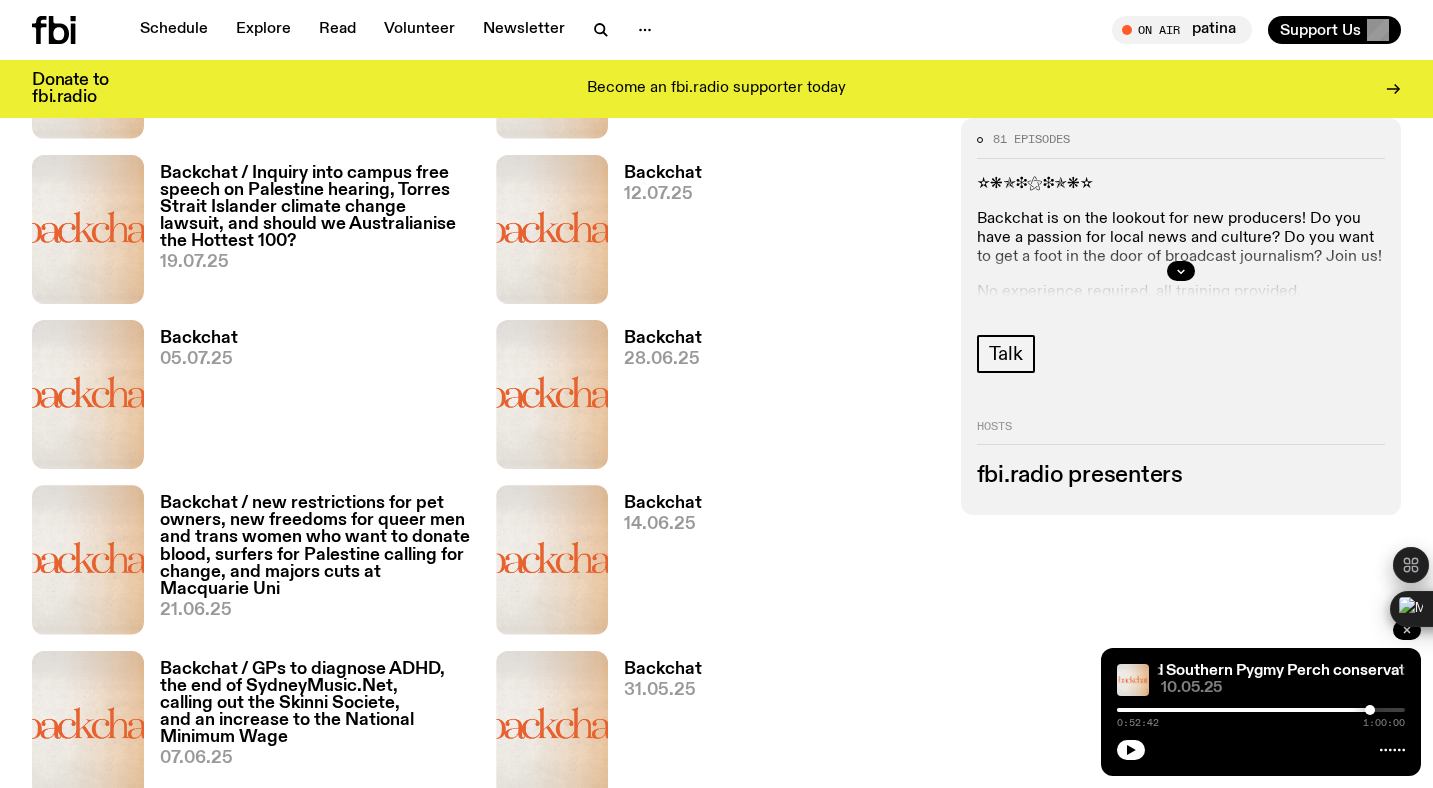 click on "Backchat / new restrictions for pet owners, new freedoms for queer men and trans women who want to donate blood, surfers for Palestine calling for change, and majors cuts at Macquarie Uni" at bounding box center [316, 546] 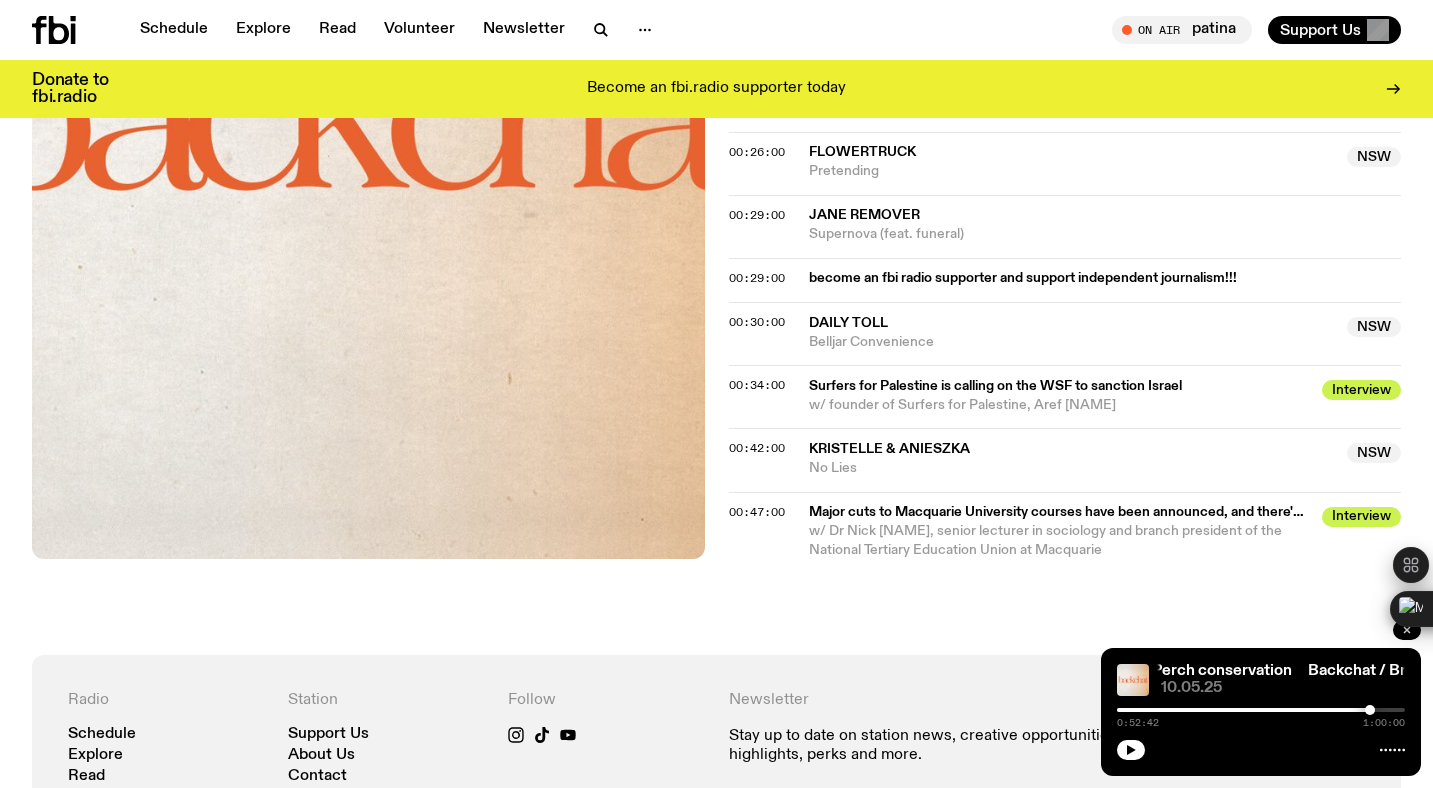 scroll, scrollTop: 1427, scrollLeft: 0, axis: vertical 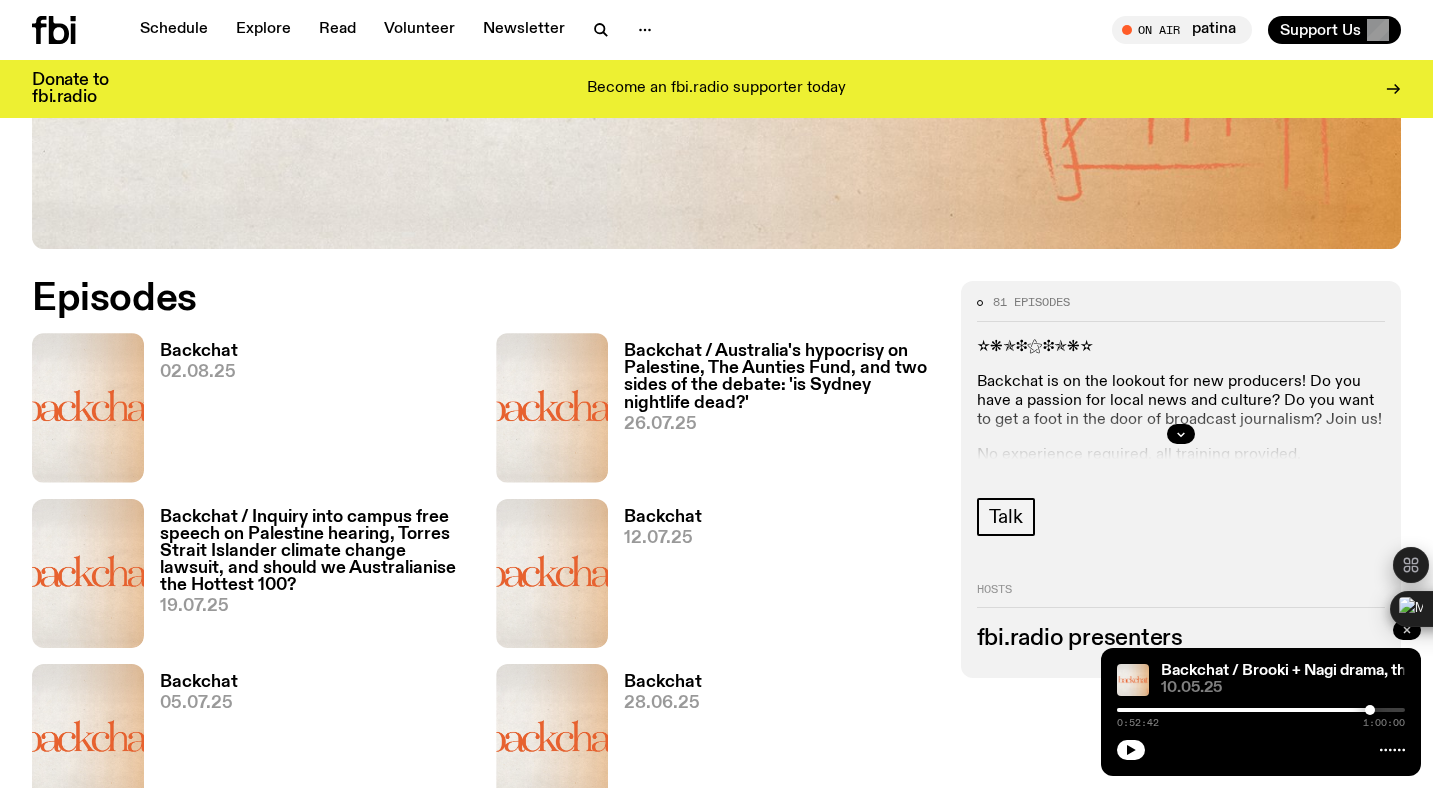click on "Backchat / Australia's hypocrisy on Palestine, The Aunties Fund, and two sides of the debate: 'is Sydney nightlife dead?'" at bounding box center [780, 377] 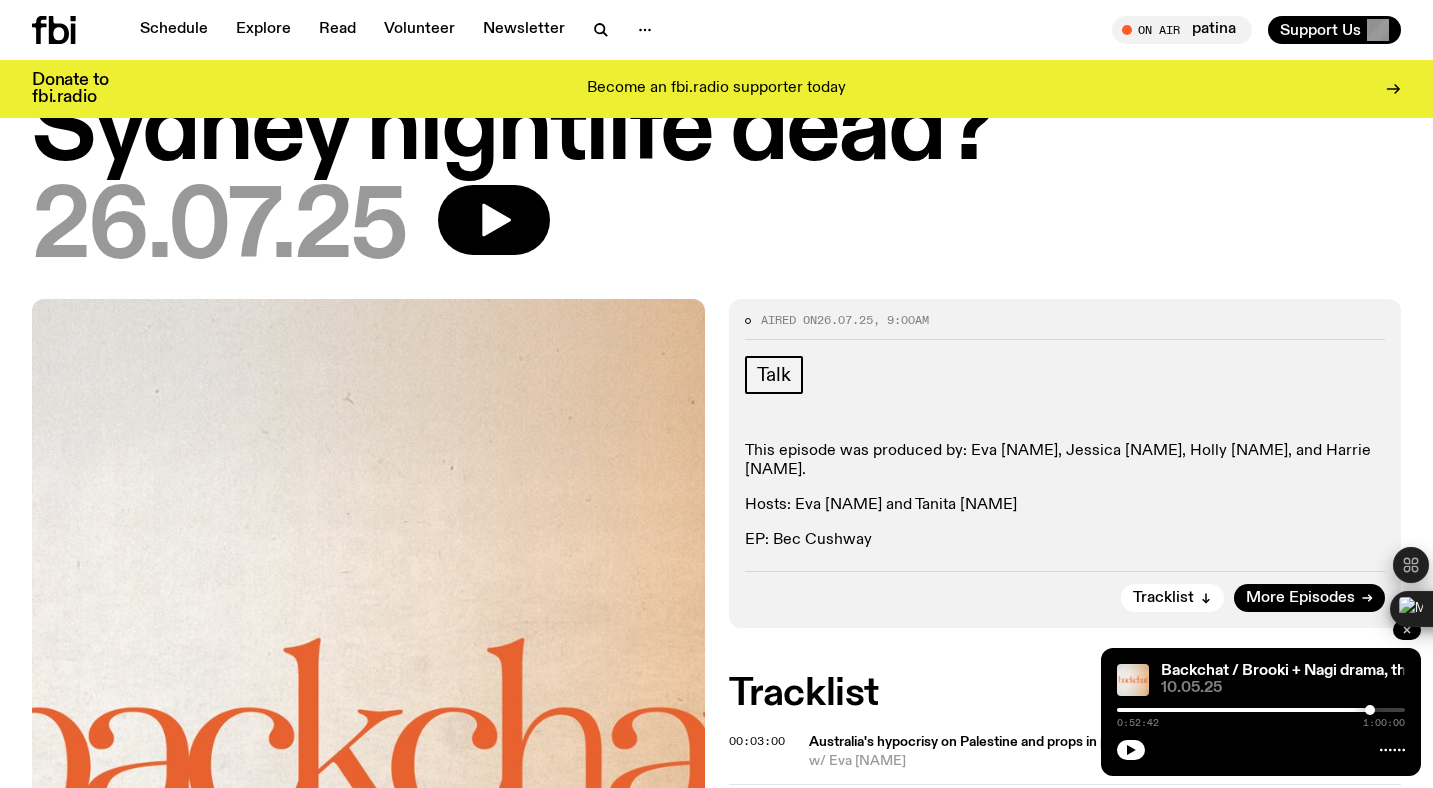 scroll, scrollTop: 362, scrollLeft: 0, axis: vertical 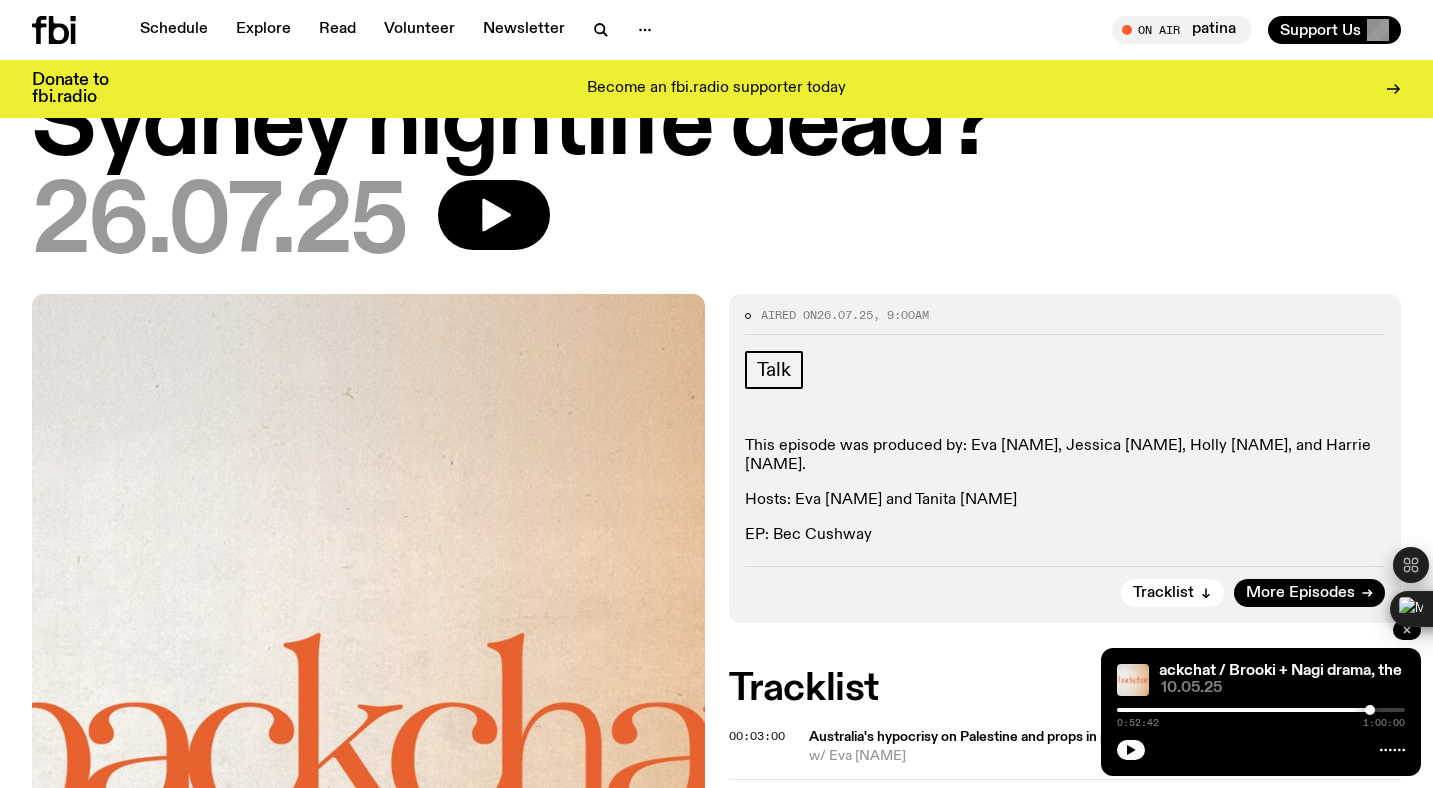 click on "This episode was produced by: Eva [NAME], Jessica [NAME], Holly [NAME], and Harrie [NAME]." 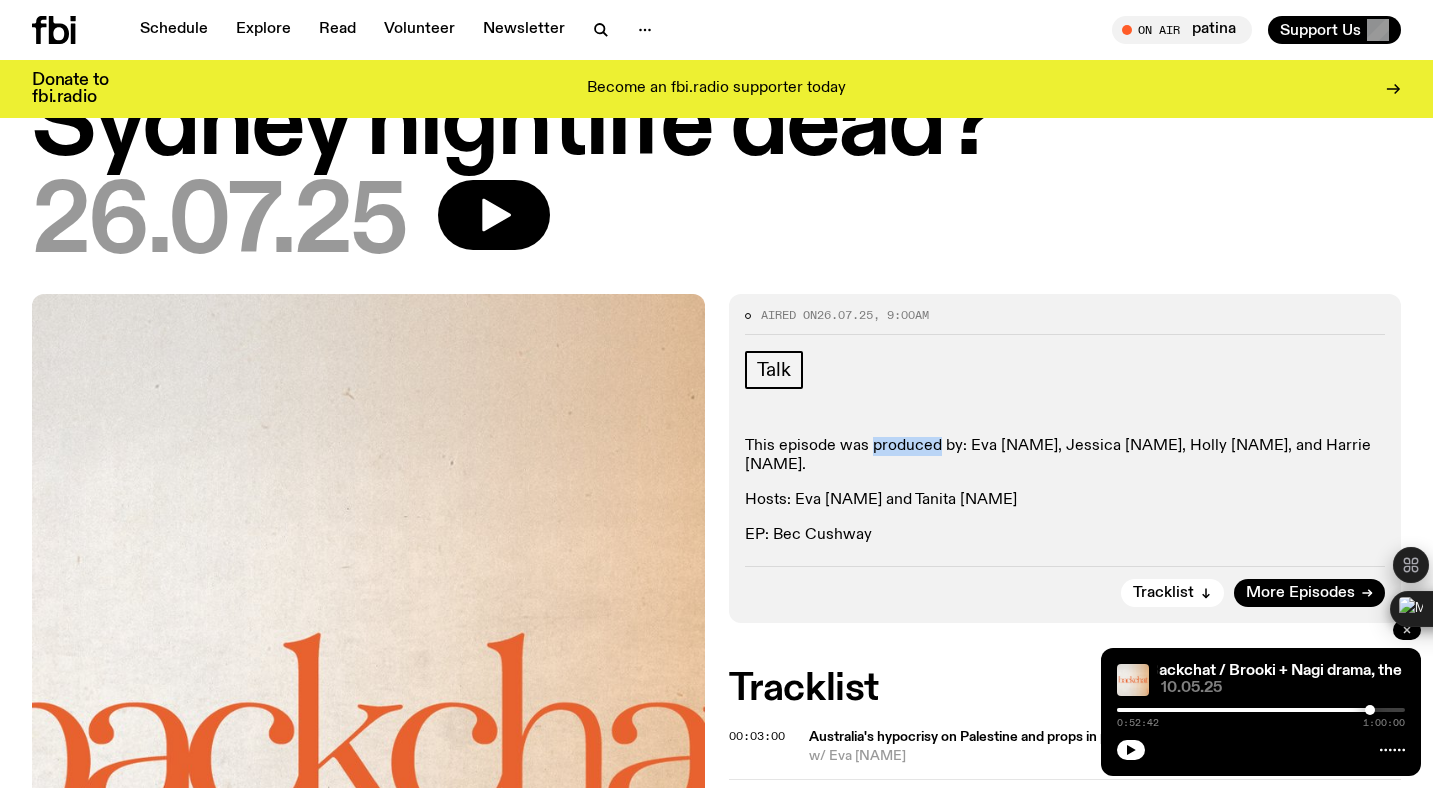 click on "This episode was produced by: Eva [NAME], Jessica [NAME], Holly [NAME], and Harrie [NAME]." 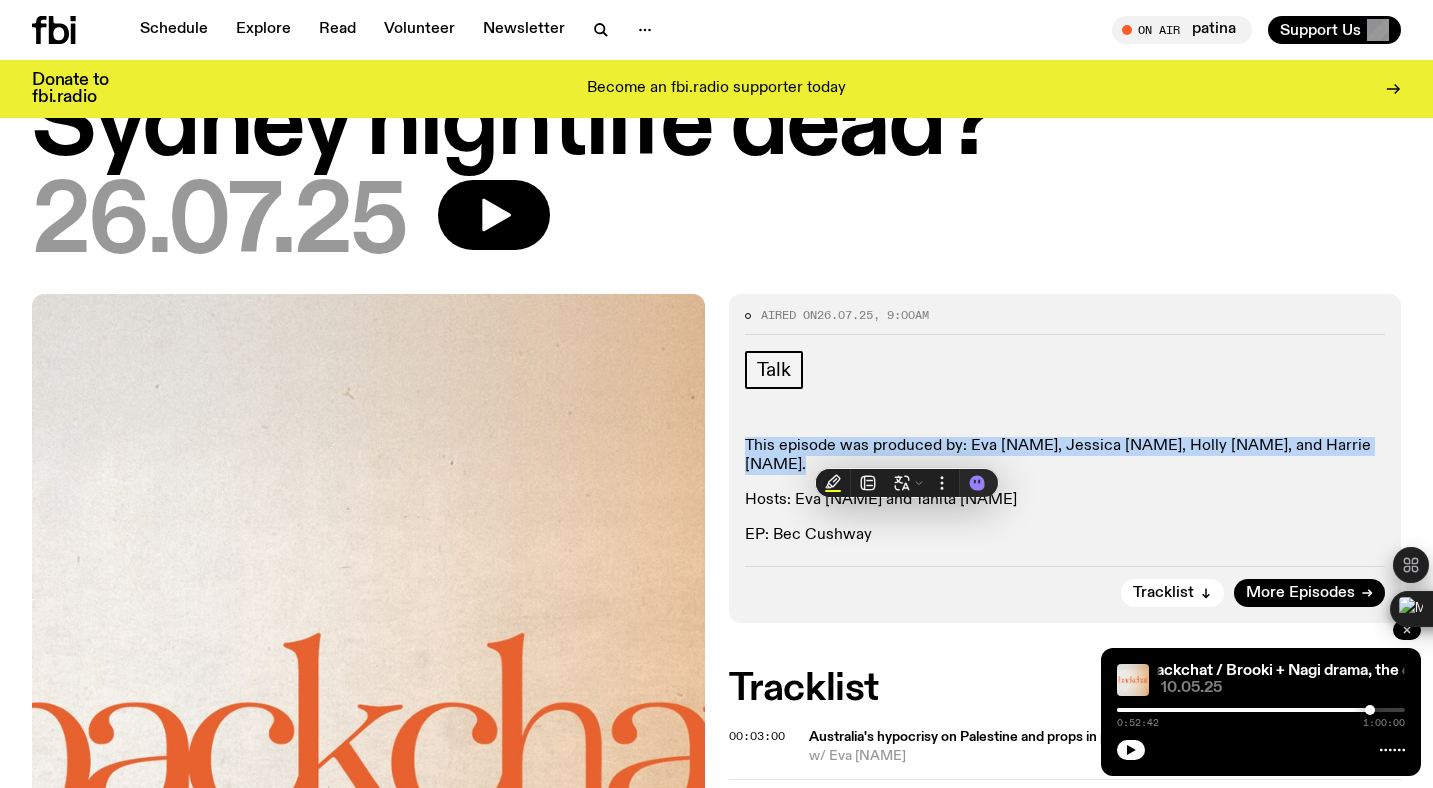click on "This episode was produced by: Eva [NAME], Jessica [NAME], Holly [NAME], and Harrie [NAME]." 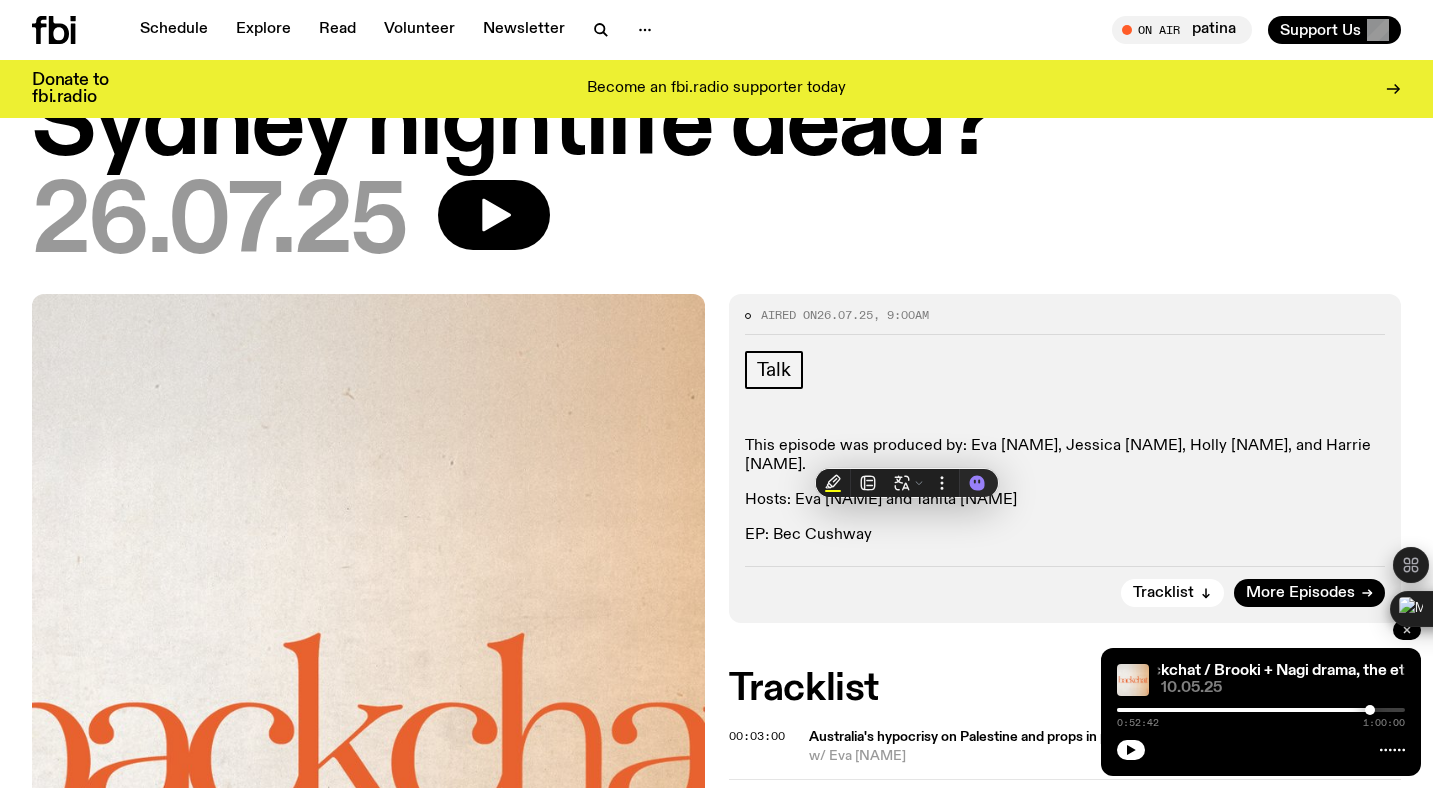 click on "EP: Bec Cushway" 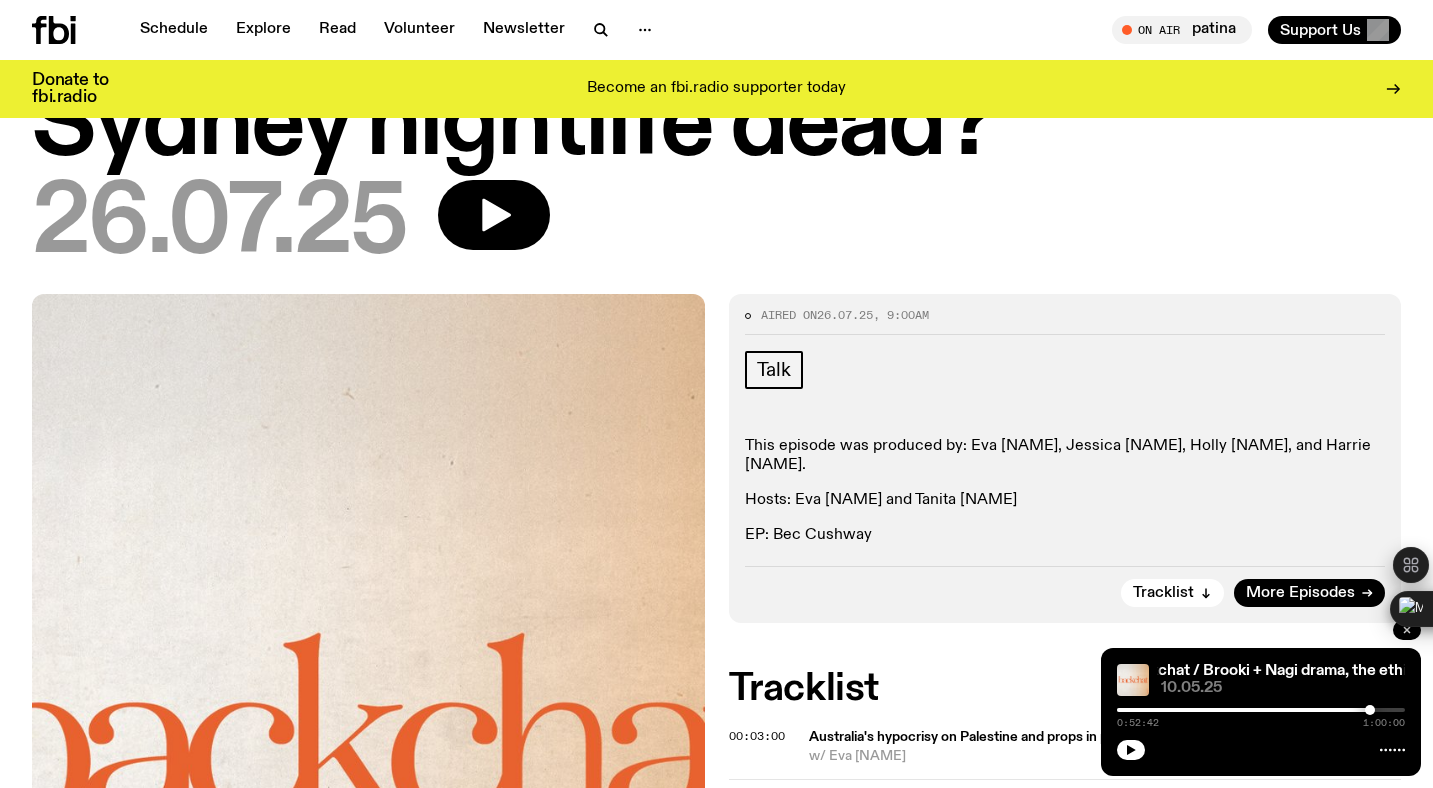 click on "EP: Bec Cushway" 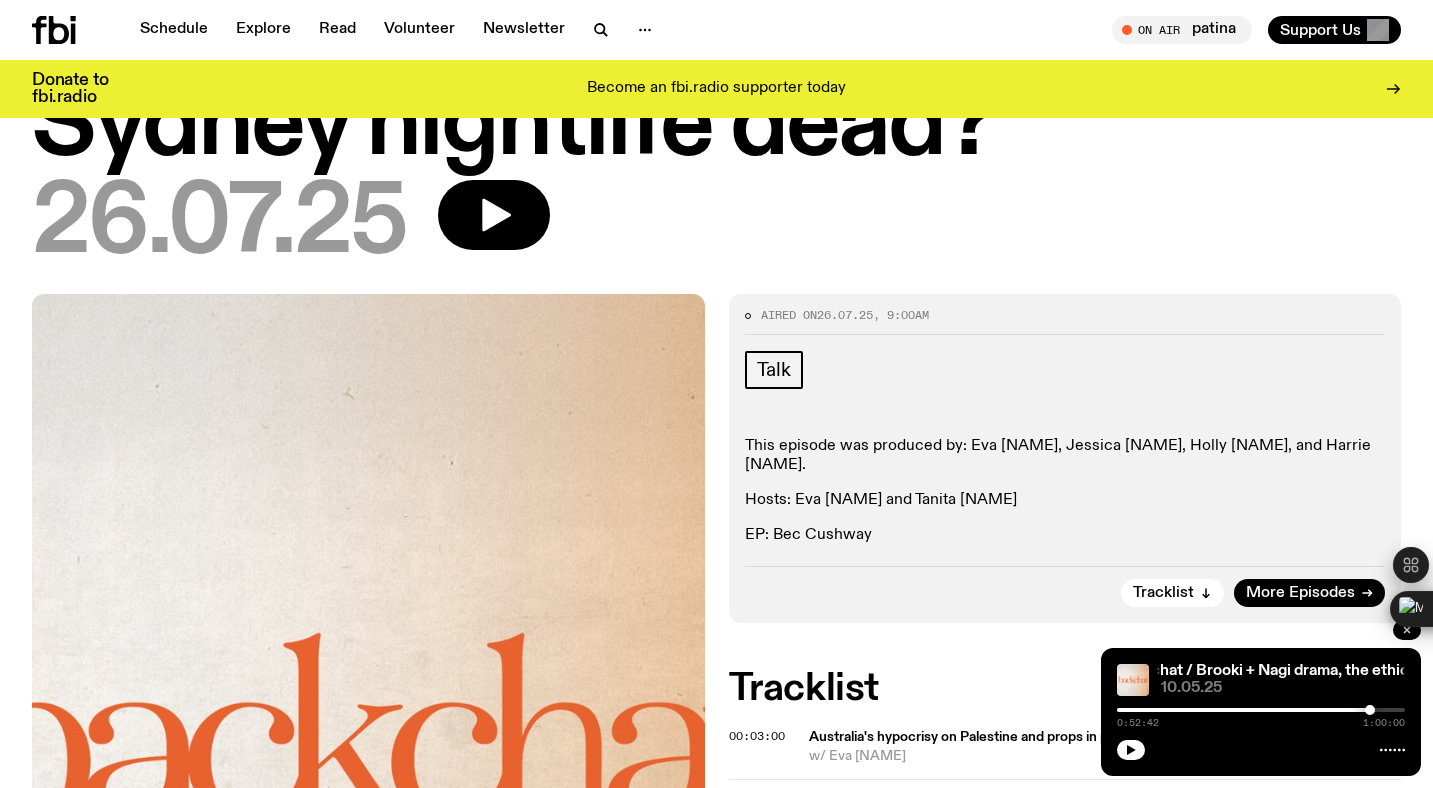 click on "Talk This episode was produced by: Eva [NAME], Jessica [NAME], Holly [NAME], and Harrie [NAME]. Hosts: Eva [NAME] and Tanita [NAME] EP: Bec [NAME]" at bounding box center [1065, 449] 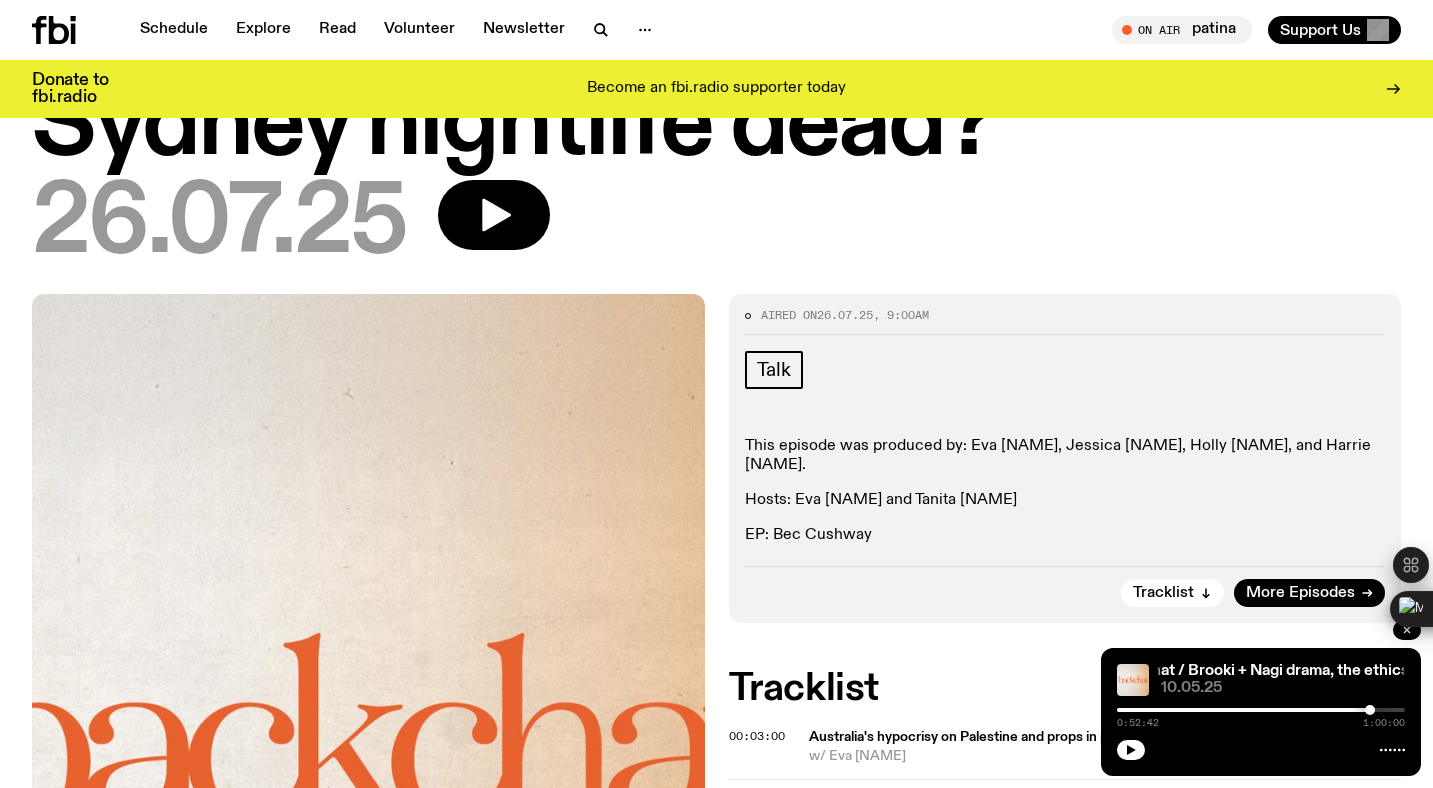 click on "Talk This episode was produced by: Eva [NAME], Jessica [NAME], Holly [NAME], and Harrie [NAME]. Hosts: Eva [NAME] and Tanita [NAME] EP: Bec [NAME]" at bounding box center [1065, 449] 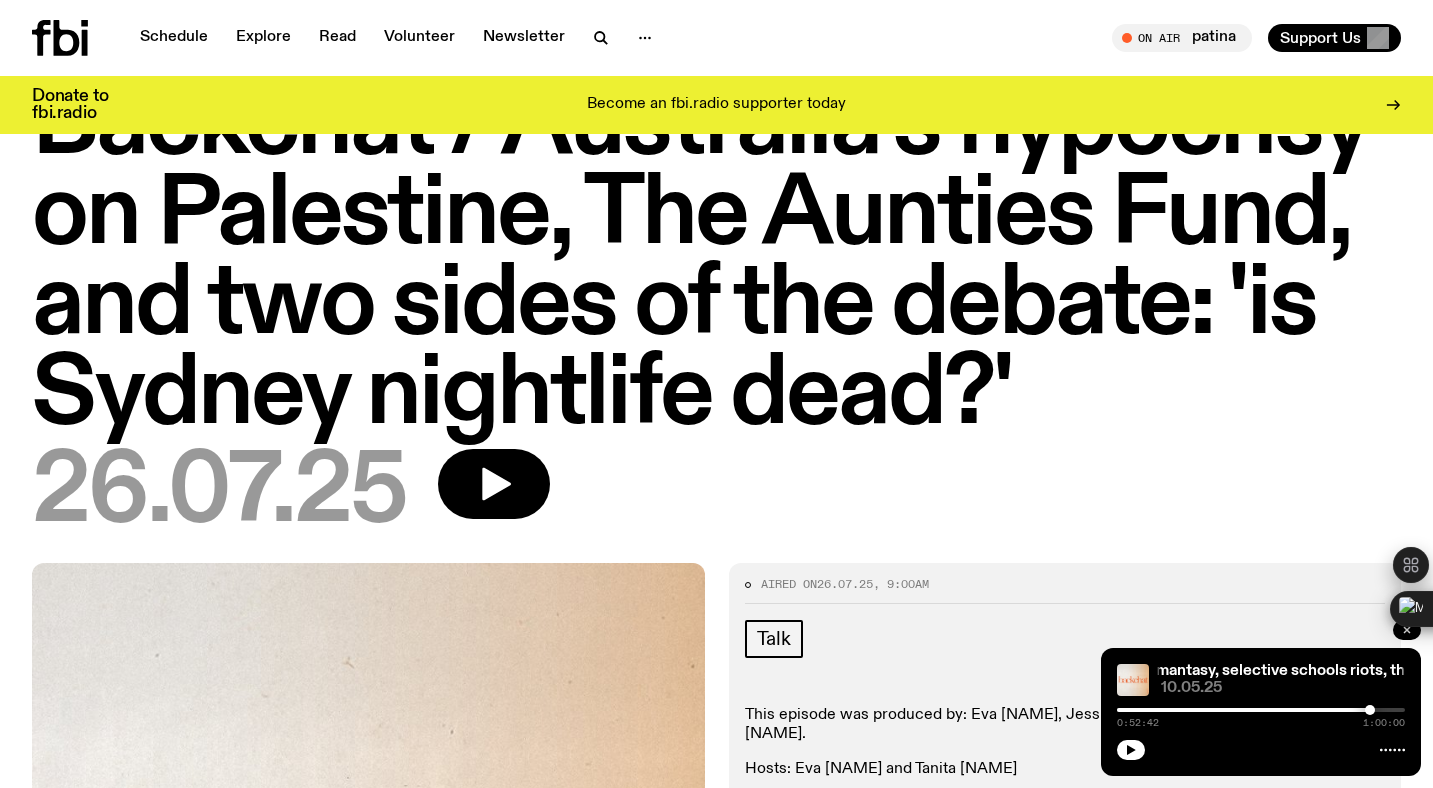 scroll, scrollTop: 0, scrollLeft: 0, axis: both 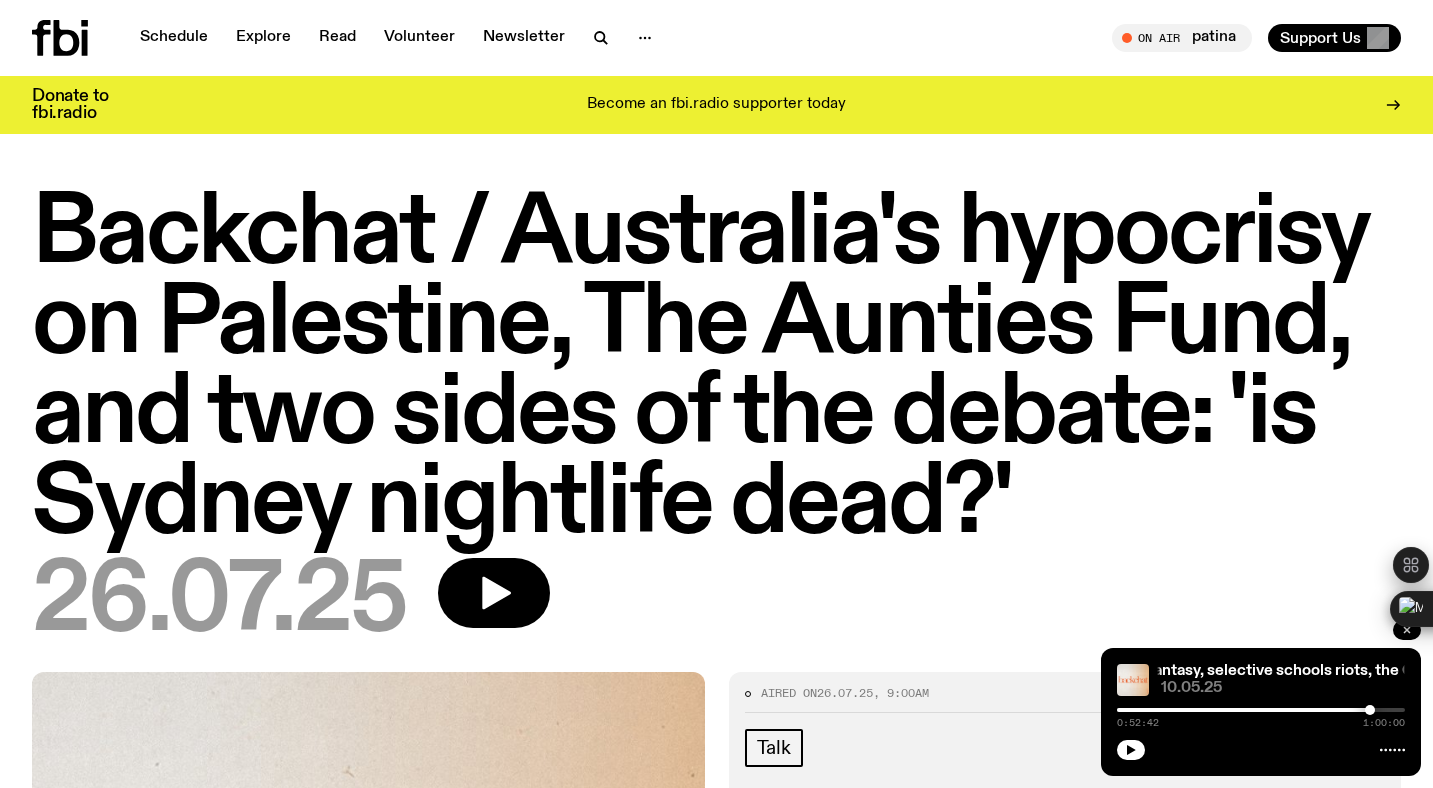 click 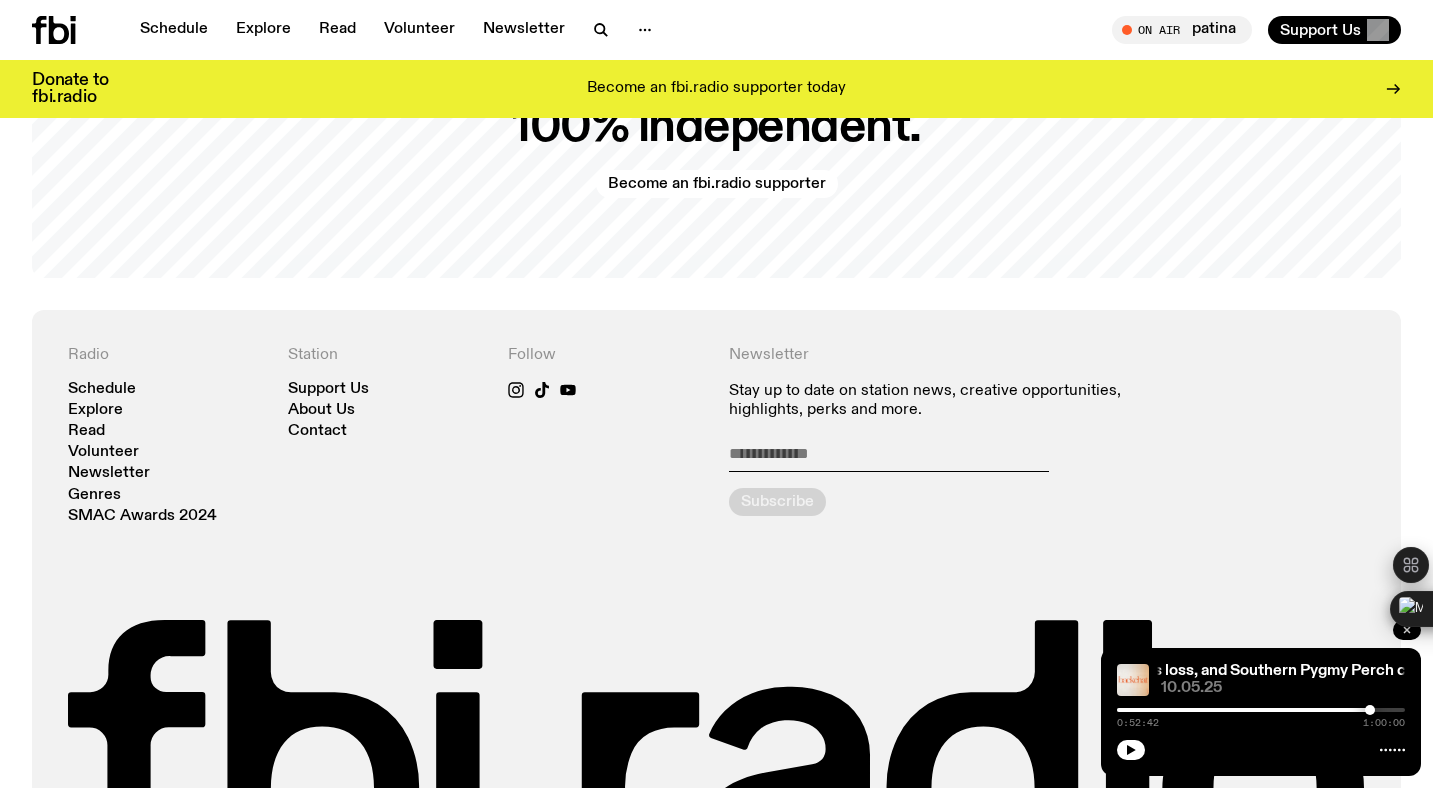 scroll, scrollTop: 4355, scrollLeft: 0, axis: vertical 